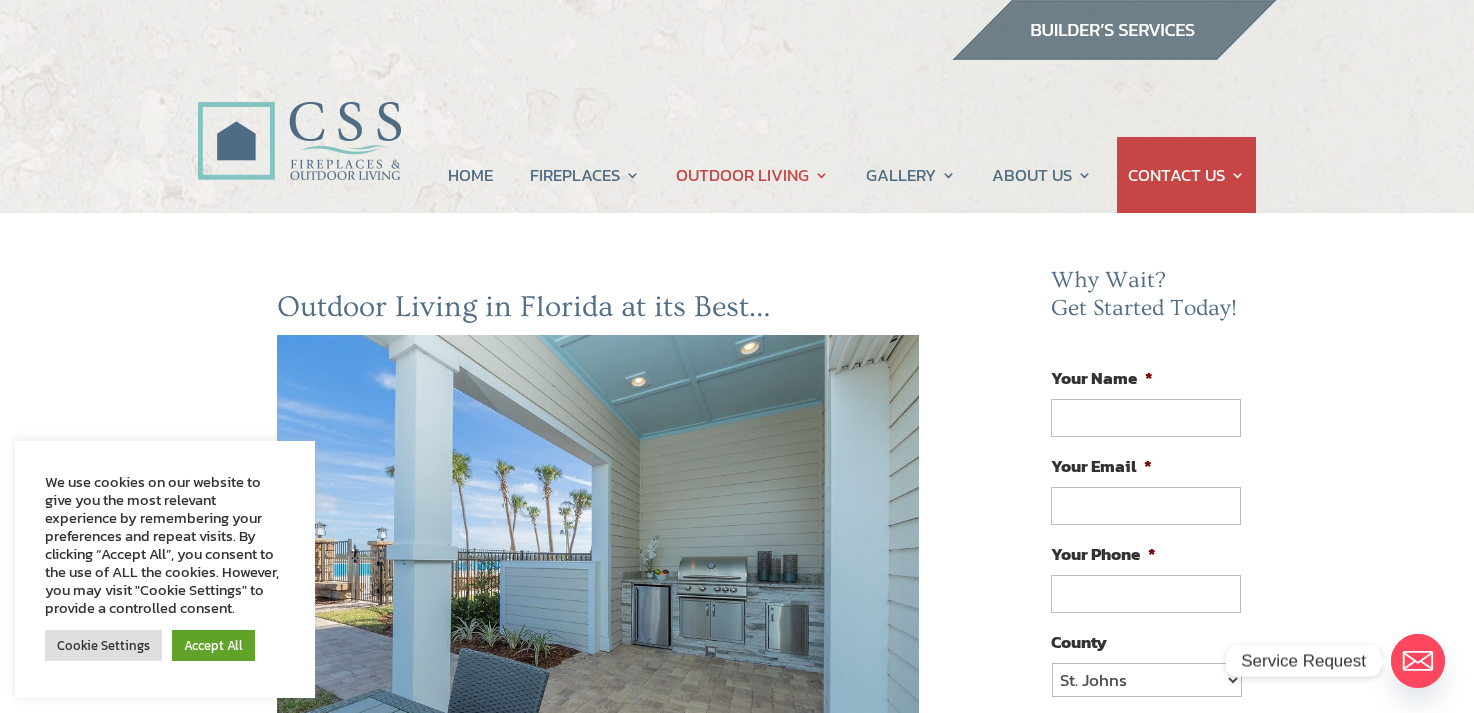 scroll, scrollTop: 0, scrollLeft: 0, axis: both 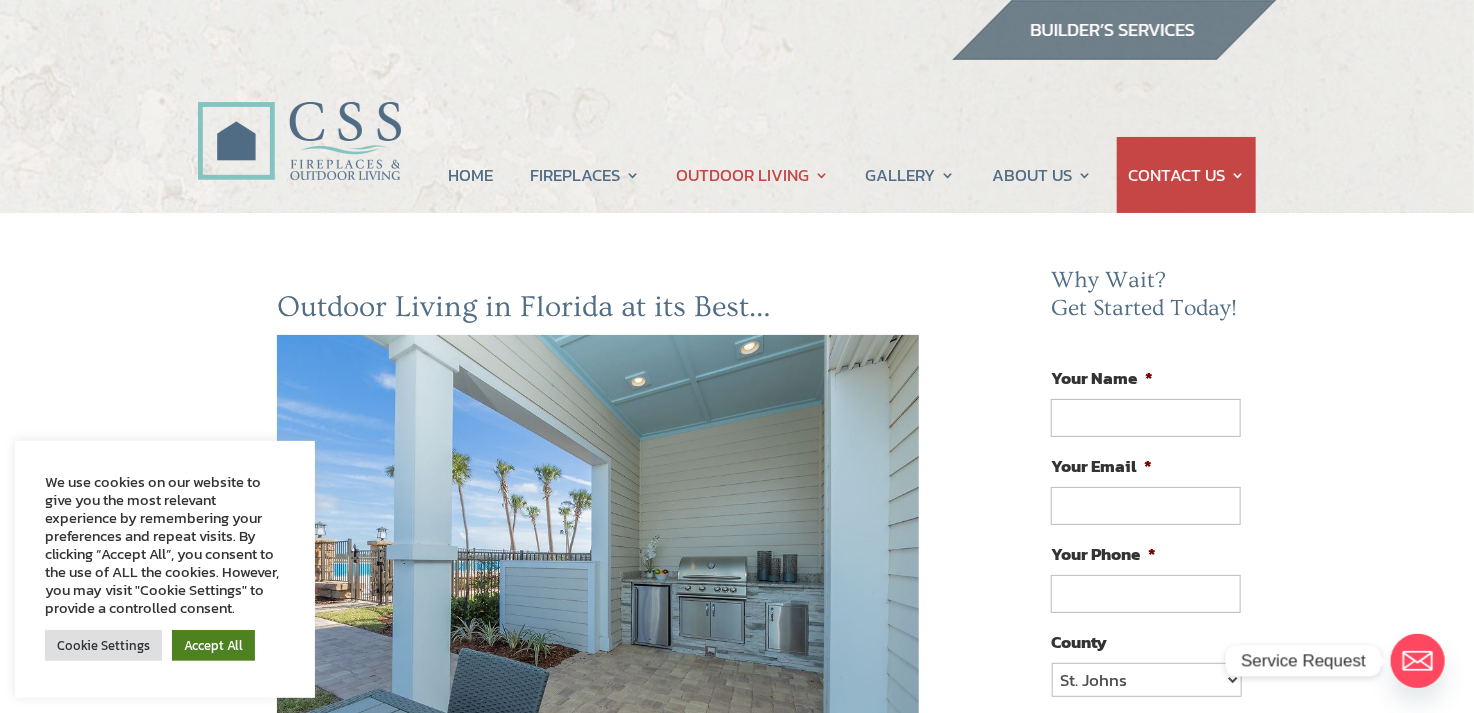 click on "Accept All" at bounding box center (213, 645) 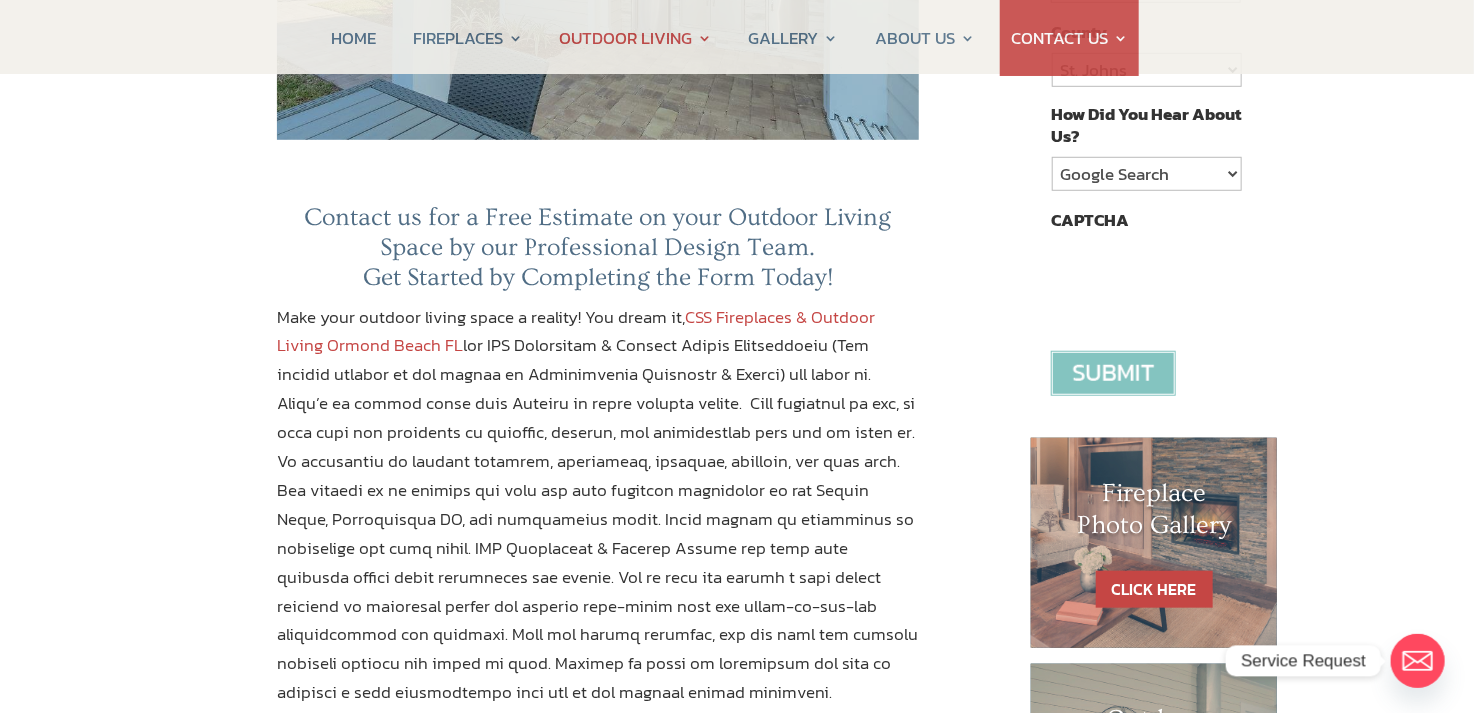scroll, scrollTop: 1000, scrollLeft: 0, axis: vertical 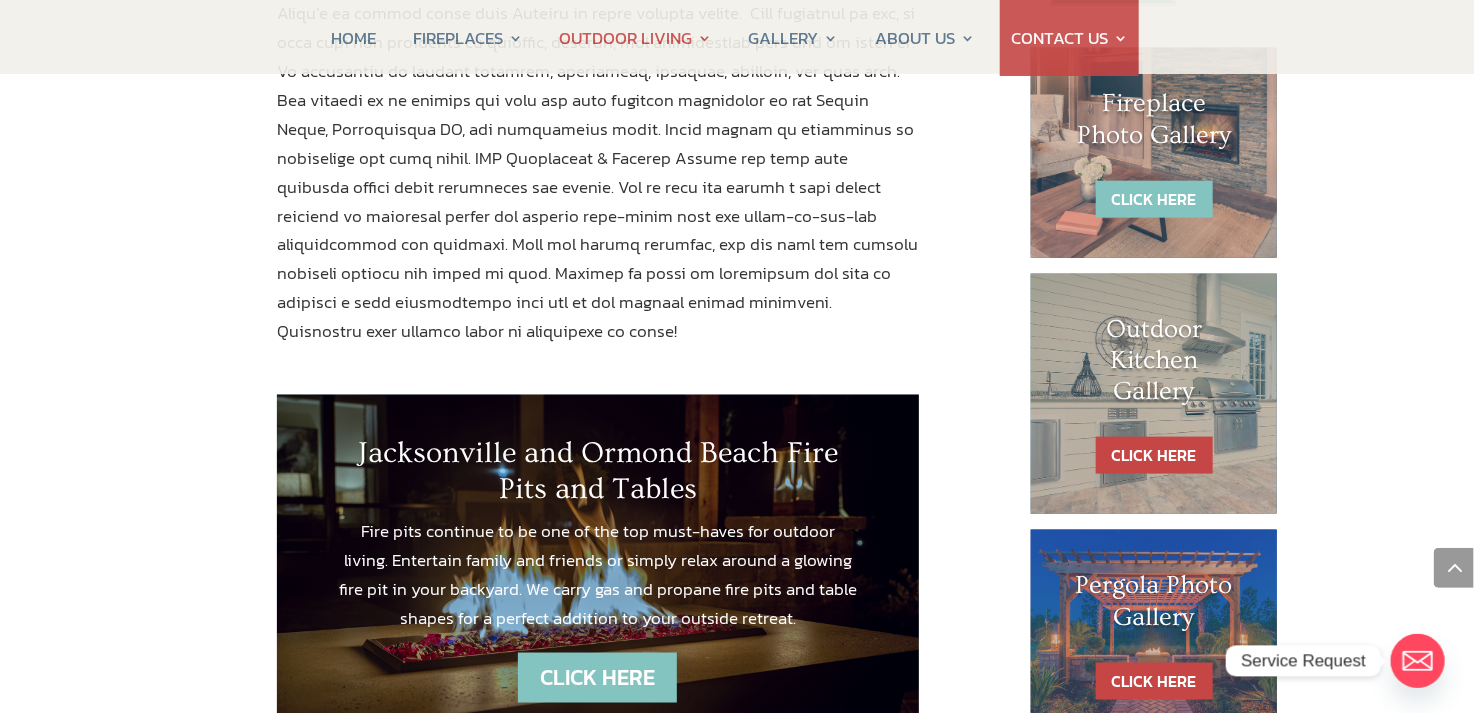 click on "CLICK HERE" at bounding box center [1154, 199] 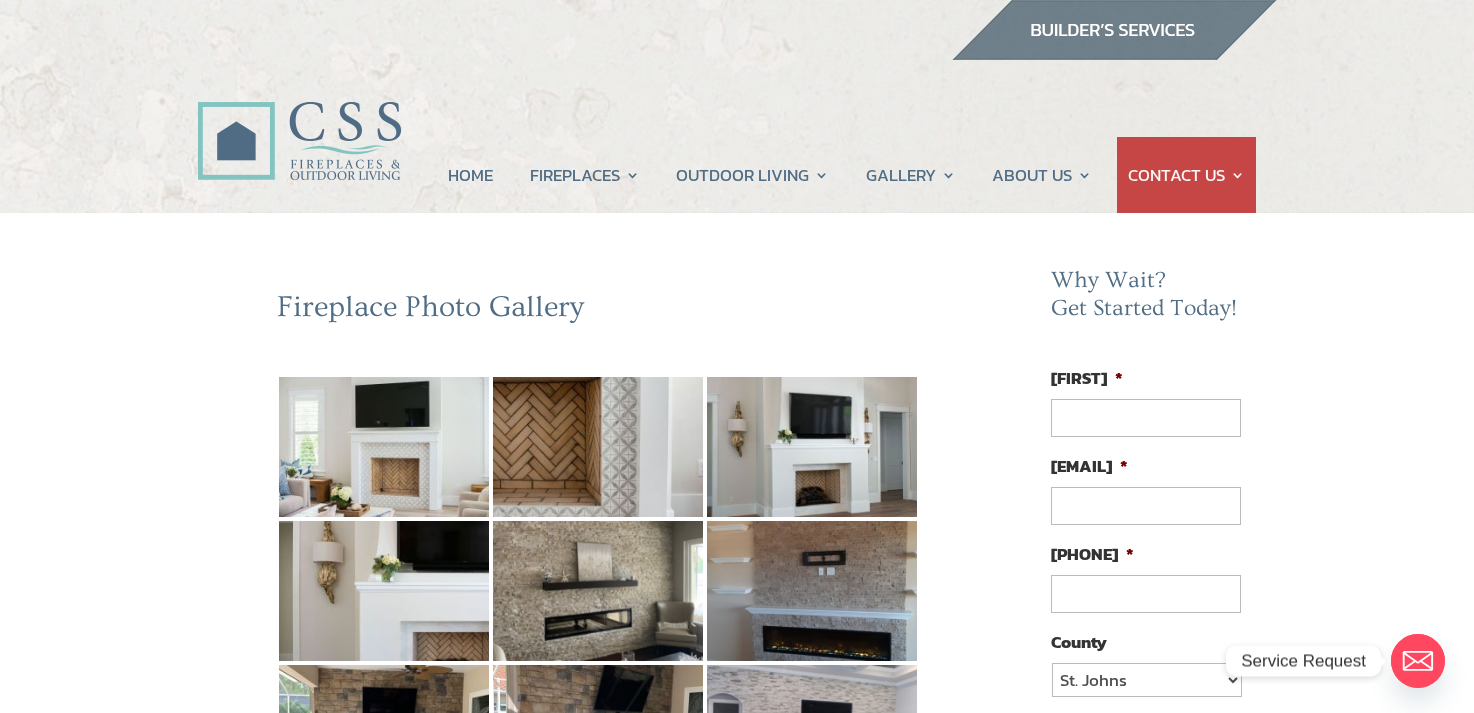 scroll, scrollTop: 0, scrollLeft: 0, axis: both 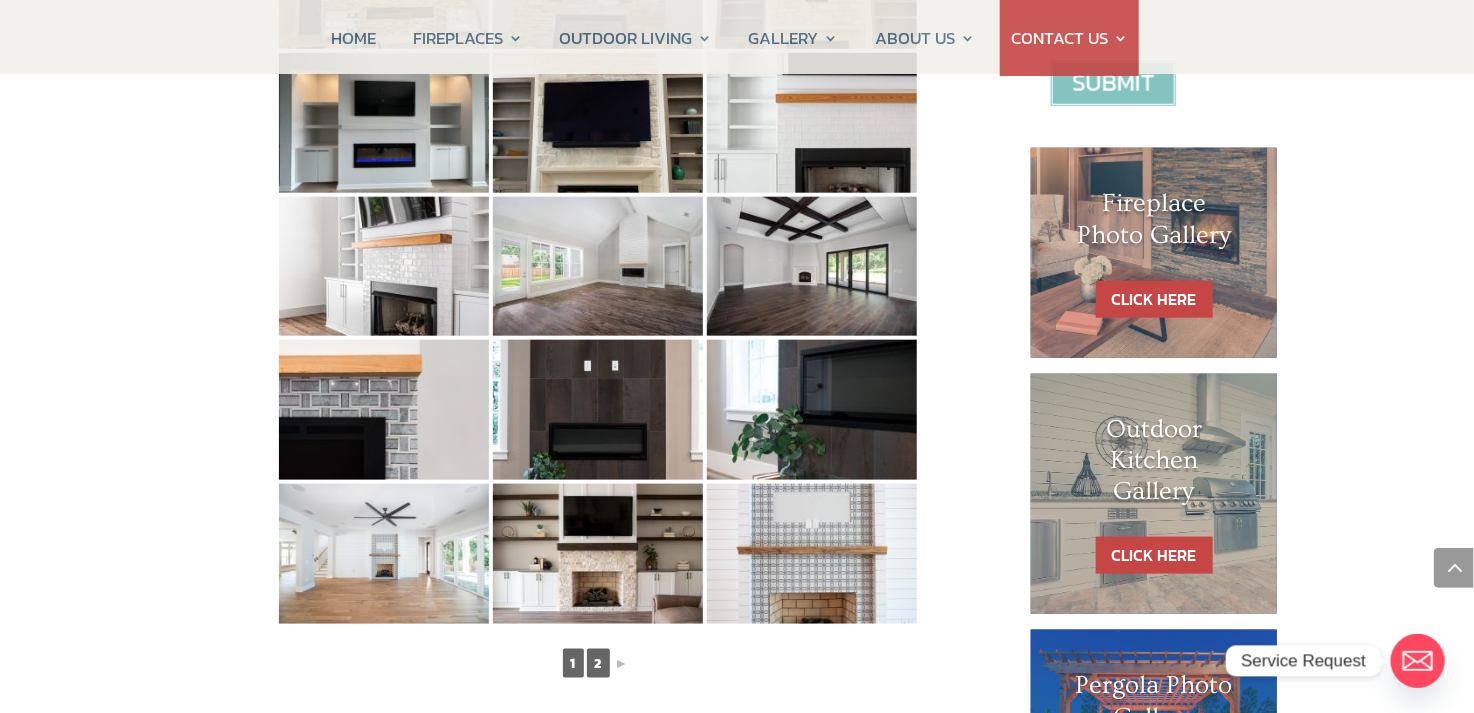 click on "2" at bounding box center (598, 663) 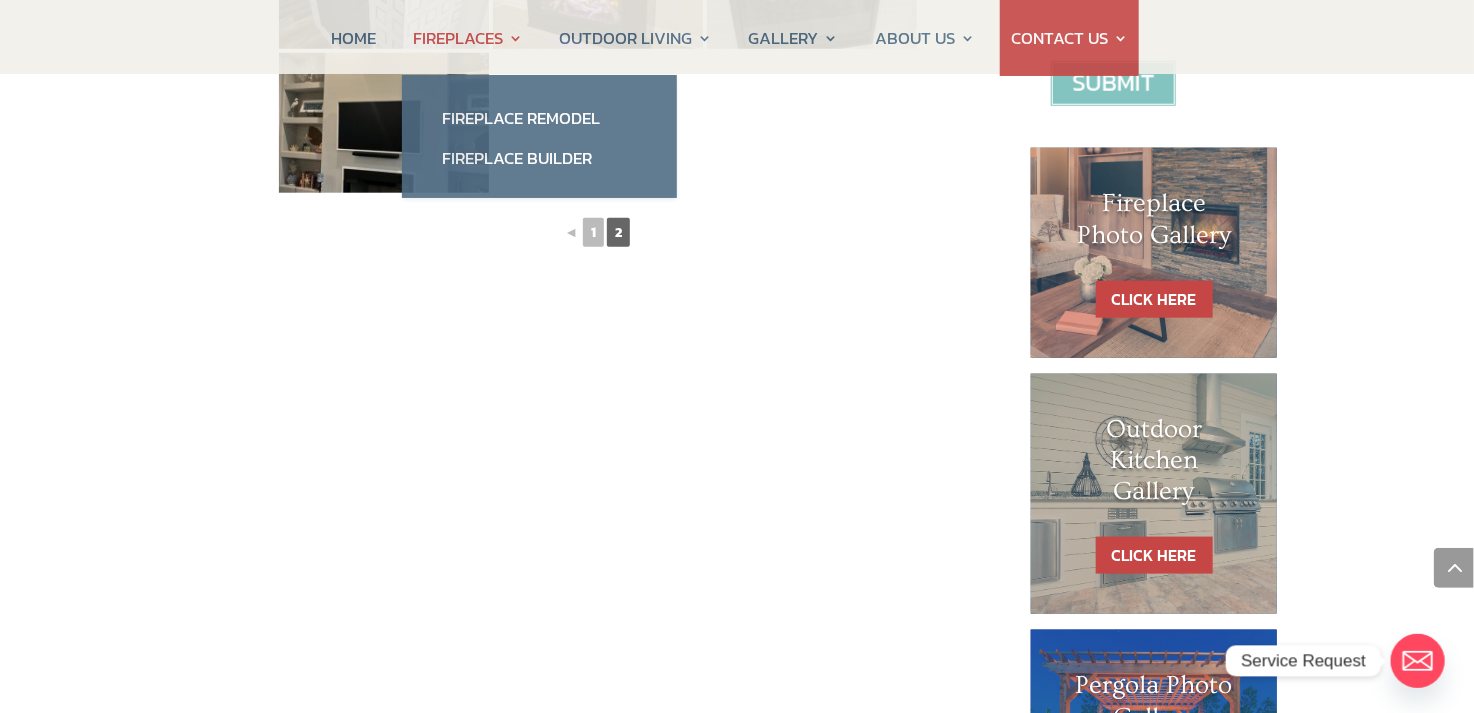 click on "Fireplace Remodel
Fireplace Builder" at bounding box center (539, 136) 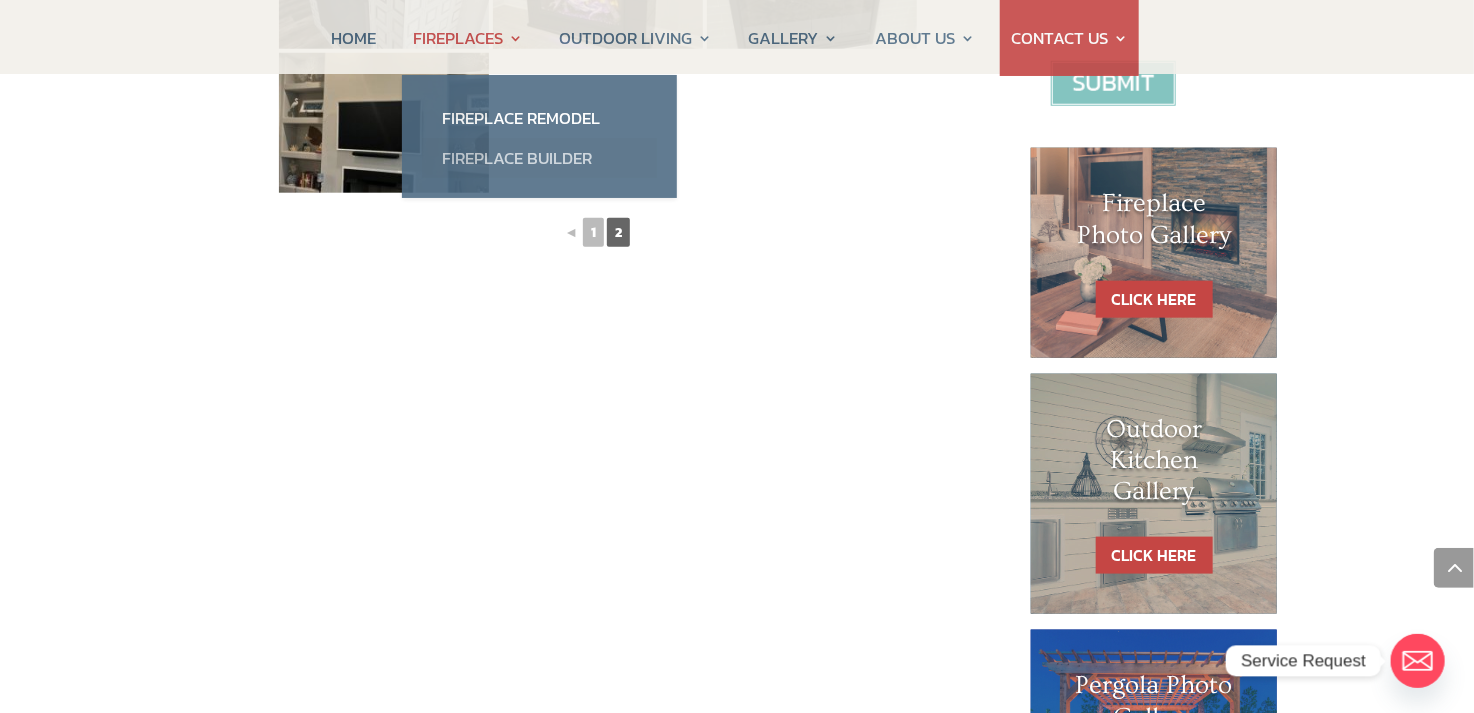 click on "Fireplace Builder" at bounding box center (539, 158) 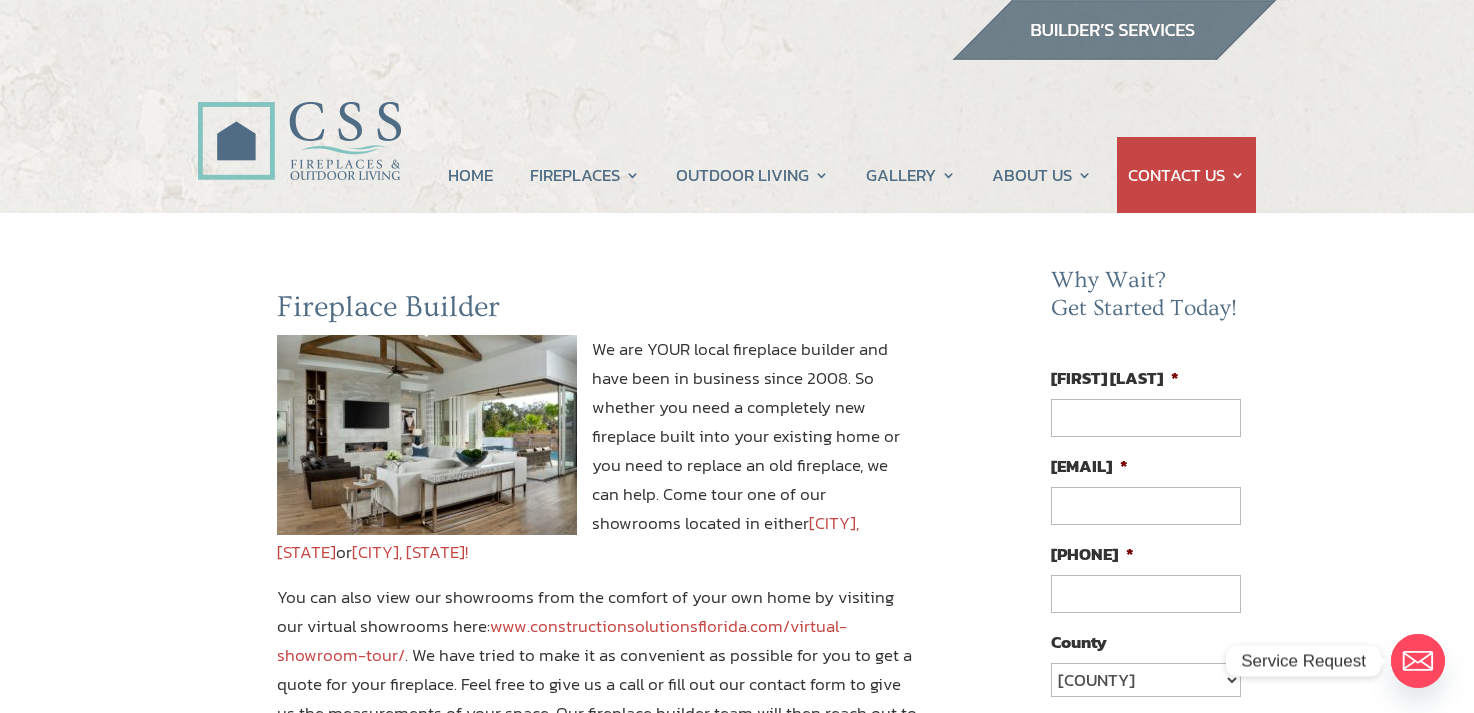 scroll, scrollTop: 0, scrollLeft: 0, axis: both 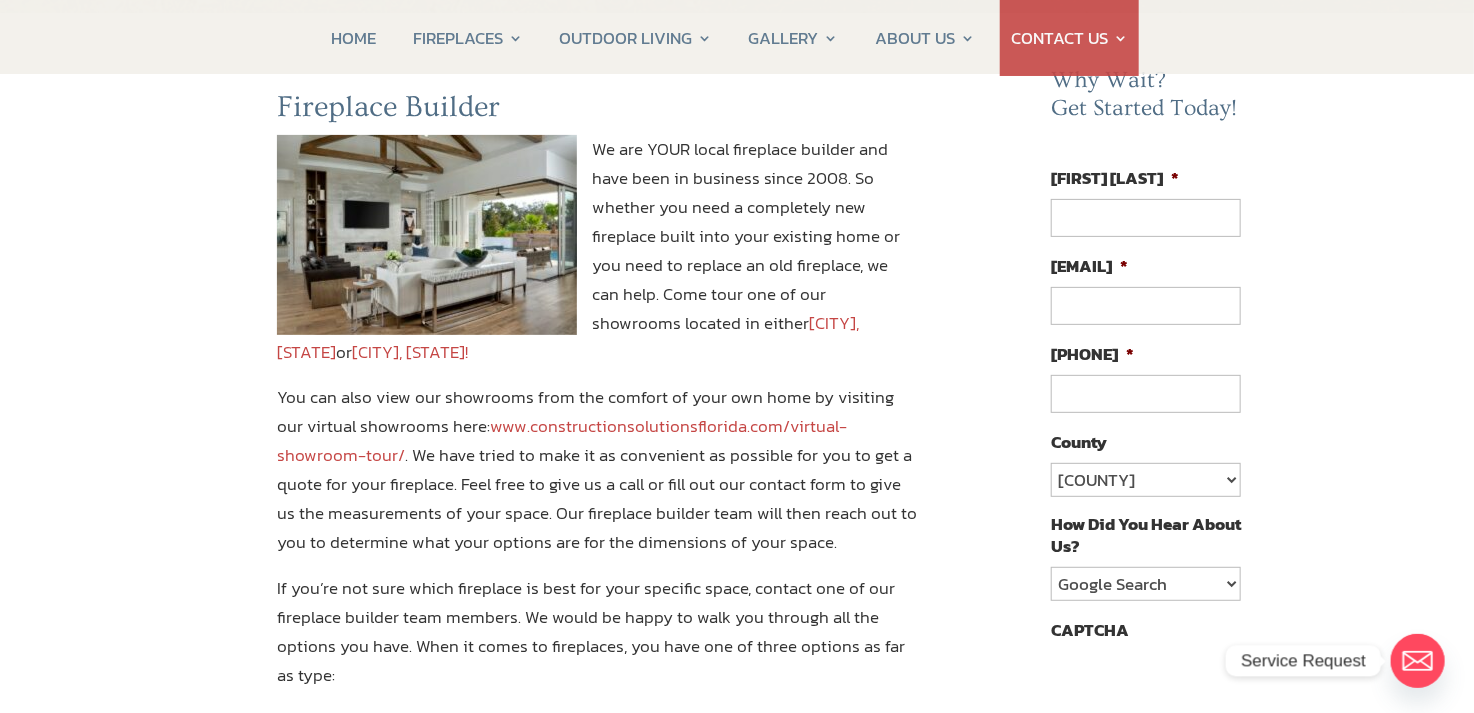 click on "www.constructionsolutionsflorida.com/virtual-showroom-tour/" at bounding box center [562, 440] 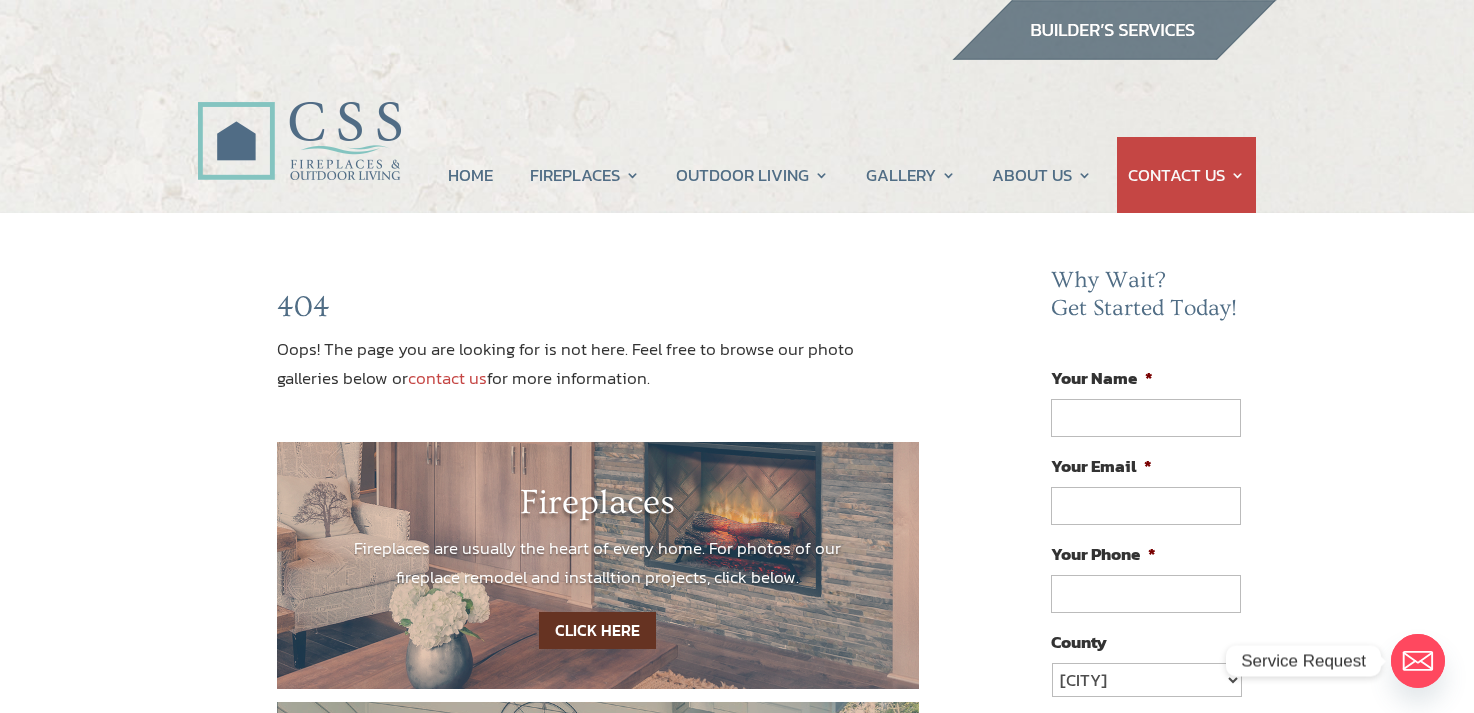 scroll, scrollTop: 0, scrollLeft: 0, axis: both 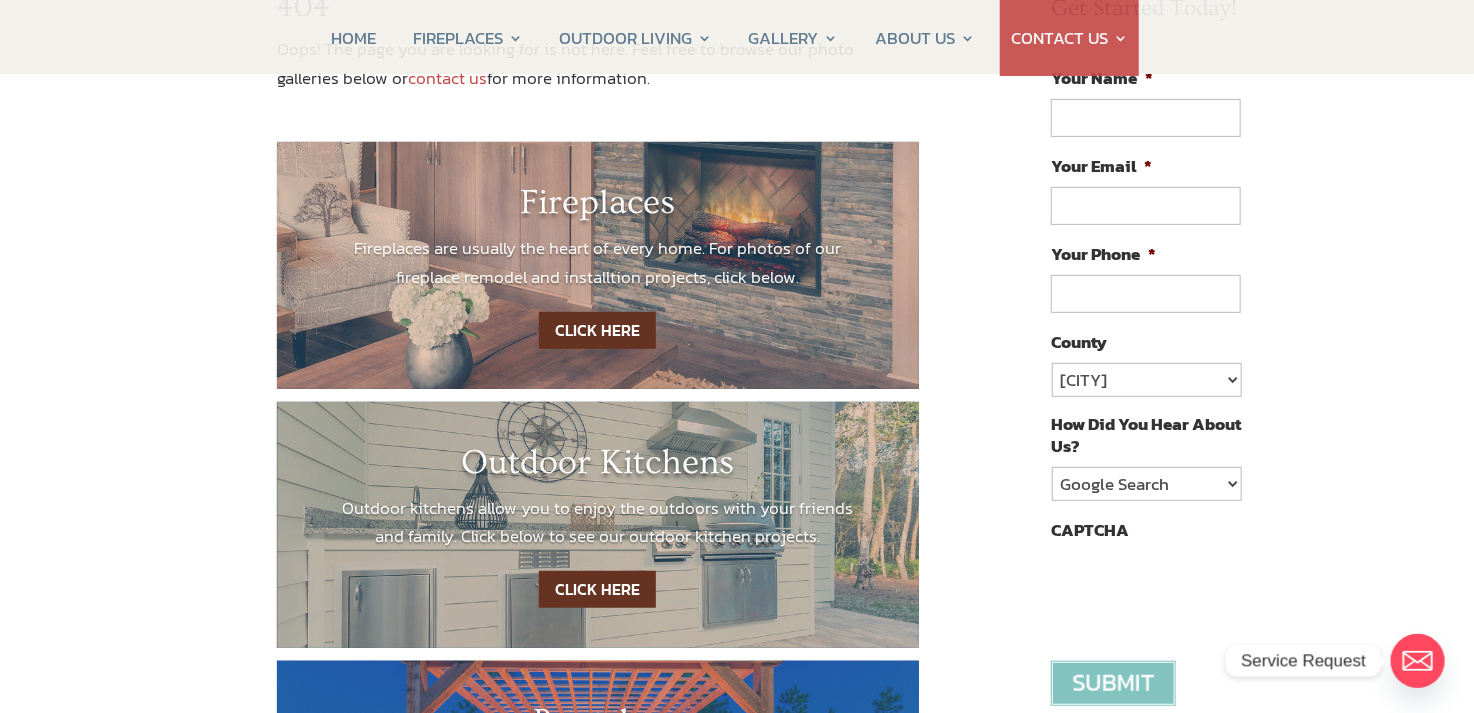 click on "CLICK HERE" at bounding box center (597, 330) 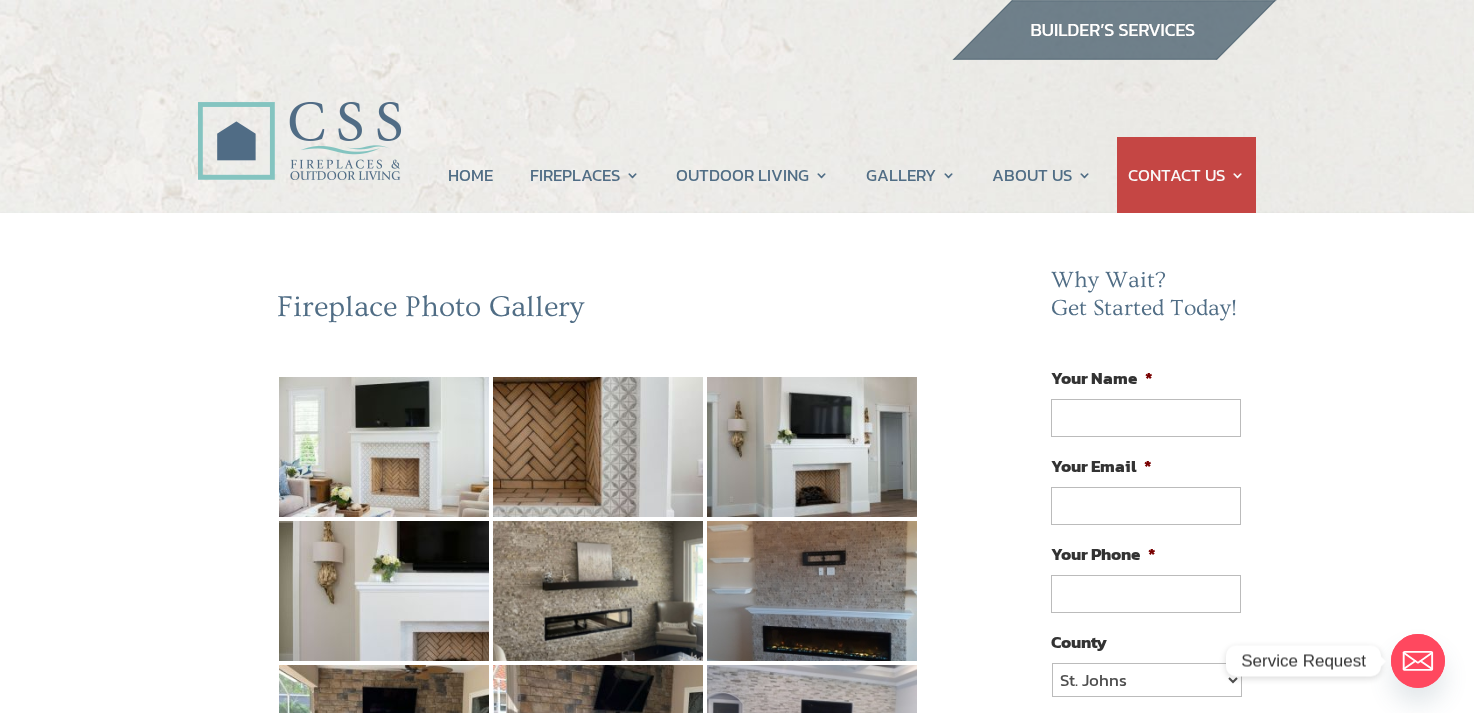 scroll, scrollTop: 0, scrollLeft: 0, axis: both 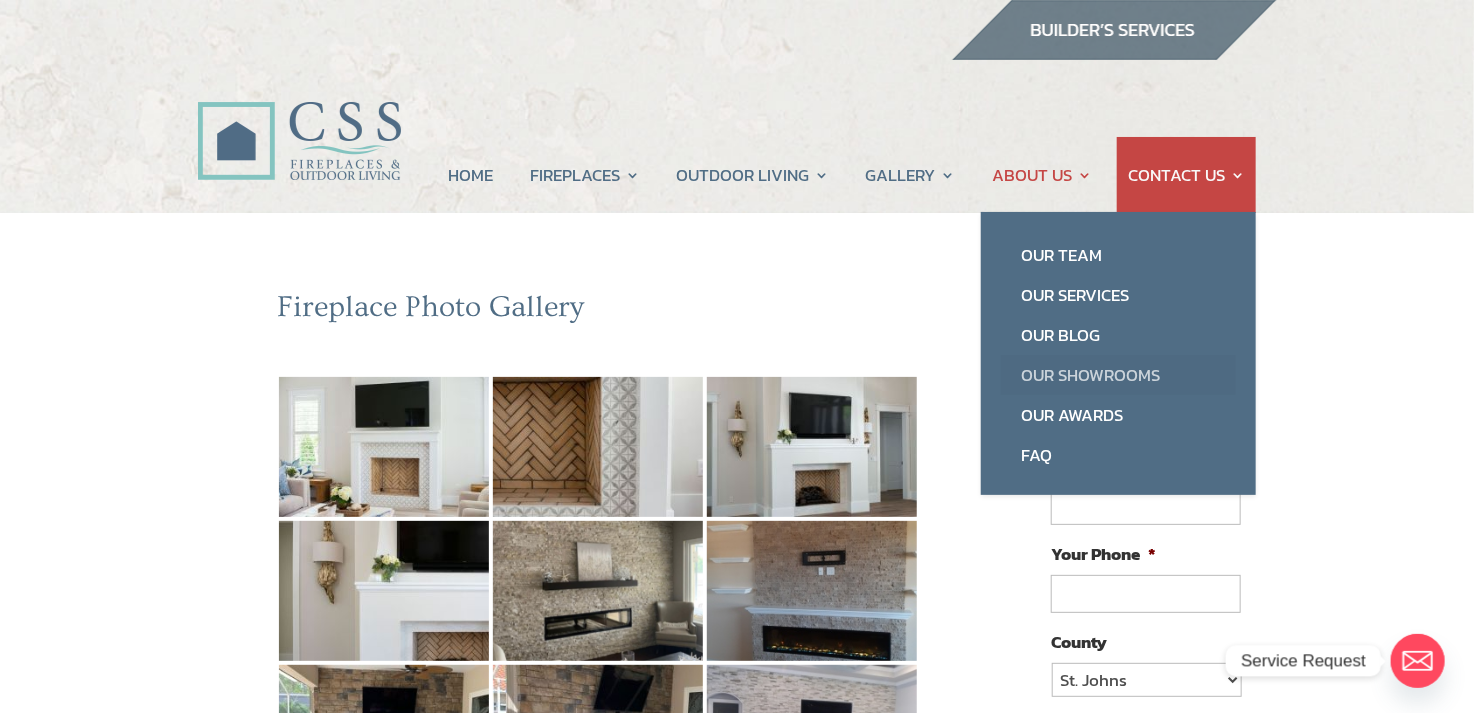 click on "Our Showrooms" at bounding box center (1118, 375) 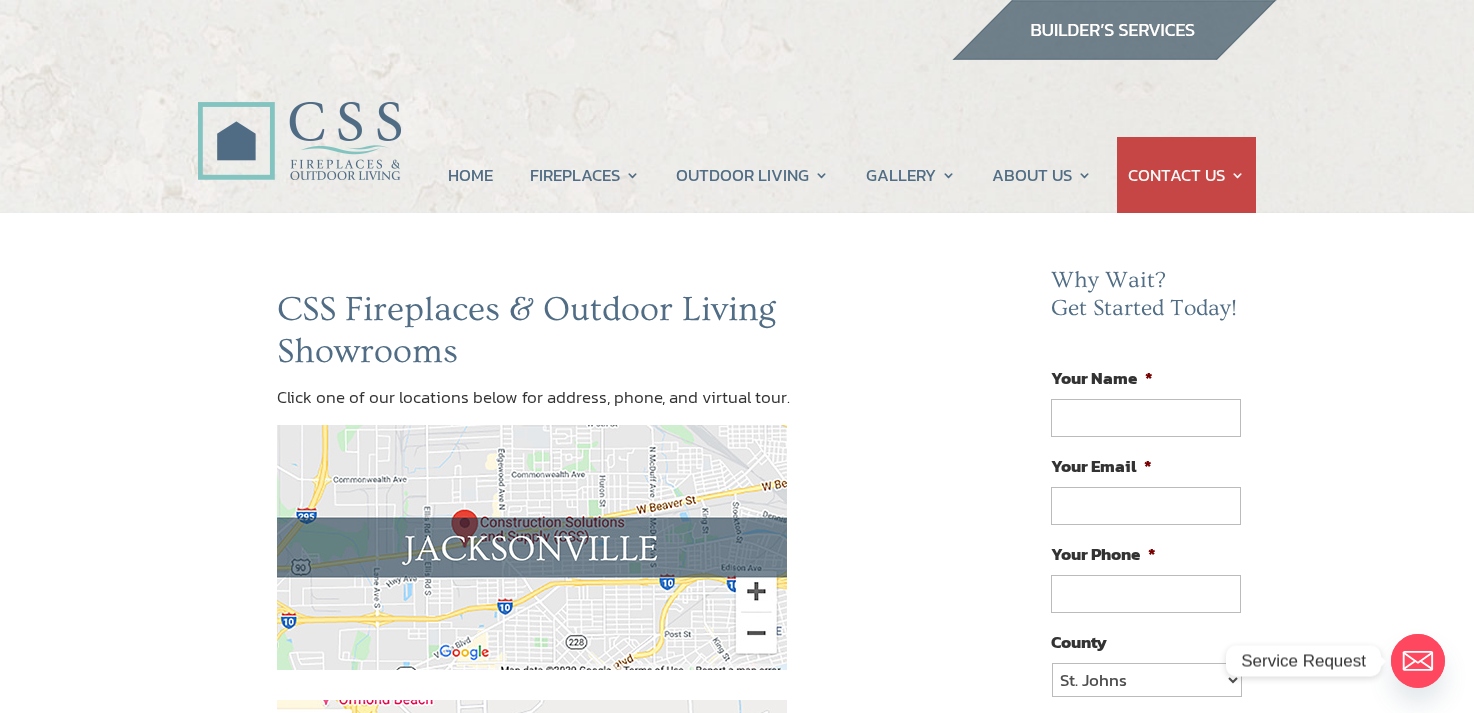 scroll, scrollTop: 0, scrollLeft: 0, axis: both 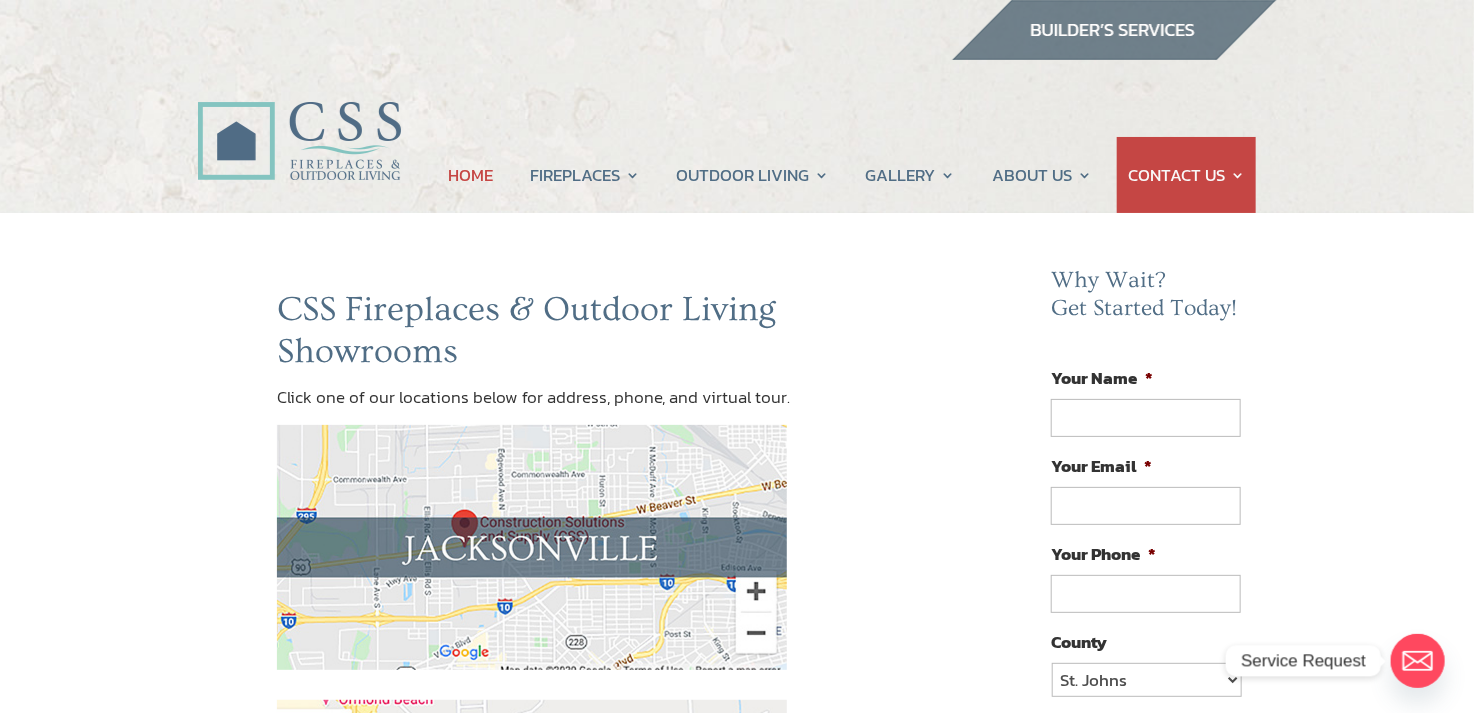 click on "HOME" at bounding box center [470, 175] 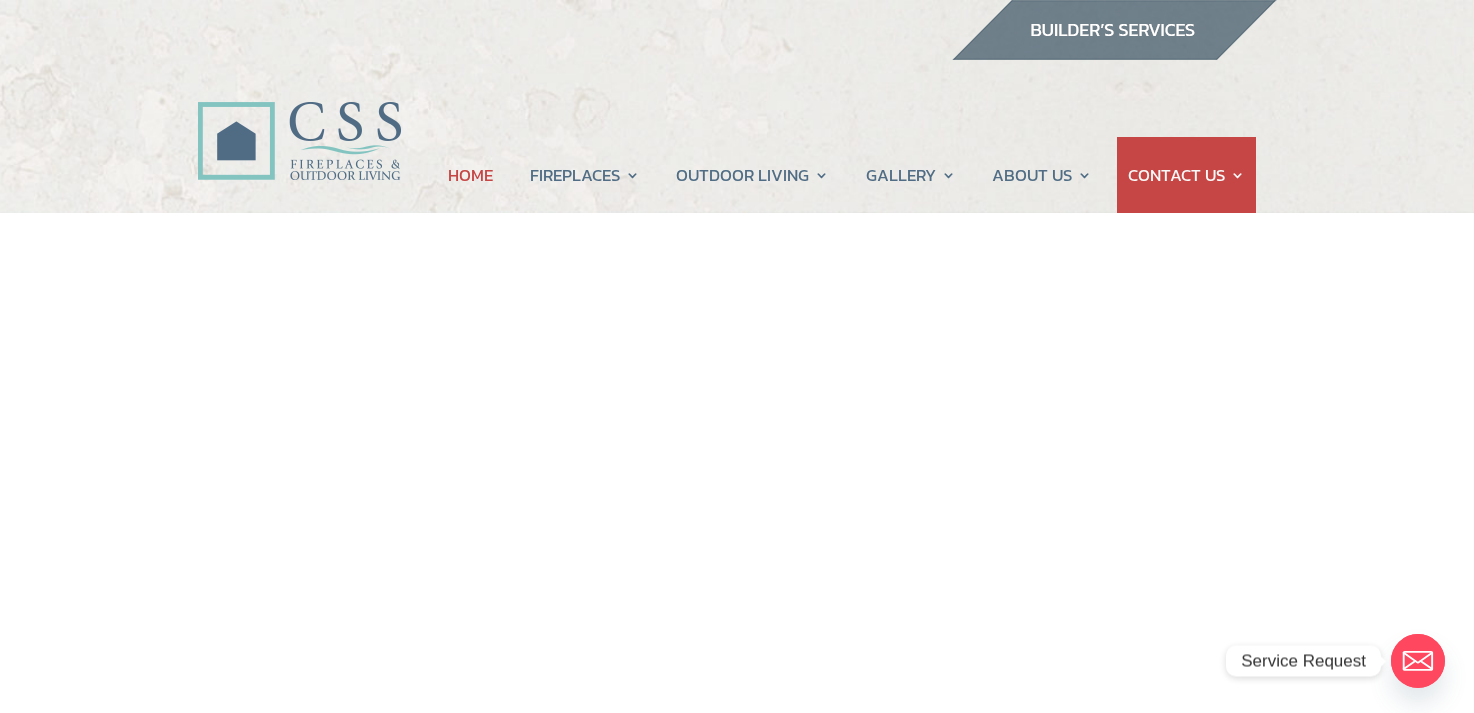 scroll, scrollTop: 0, scrollLeft: 0, axis: both 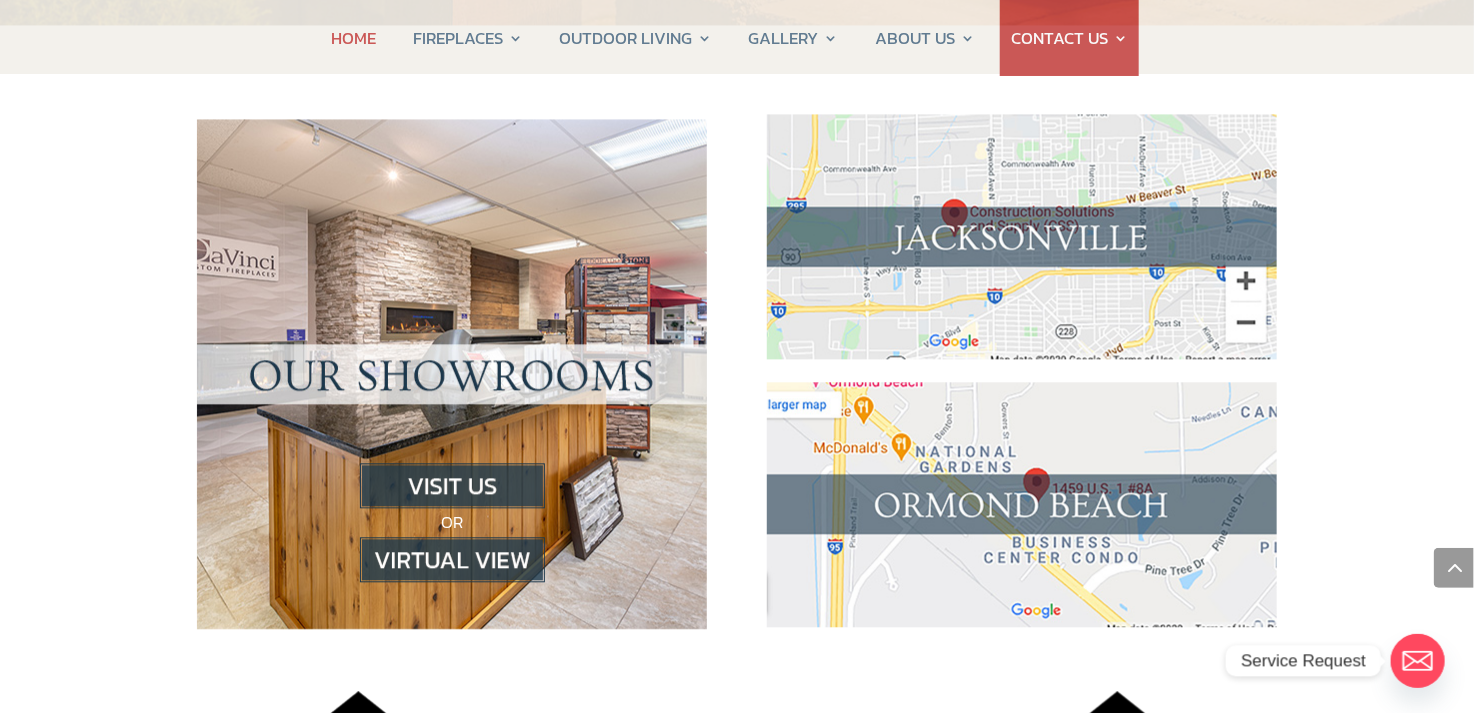click 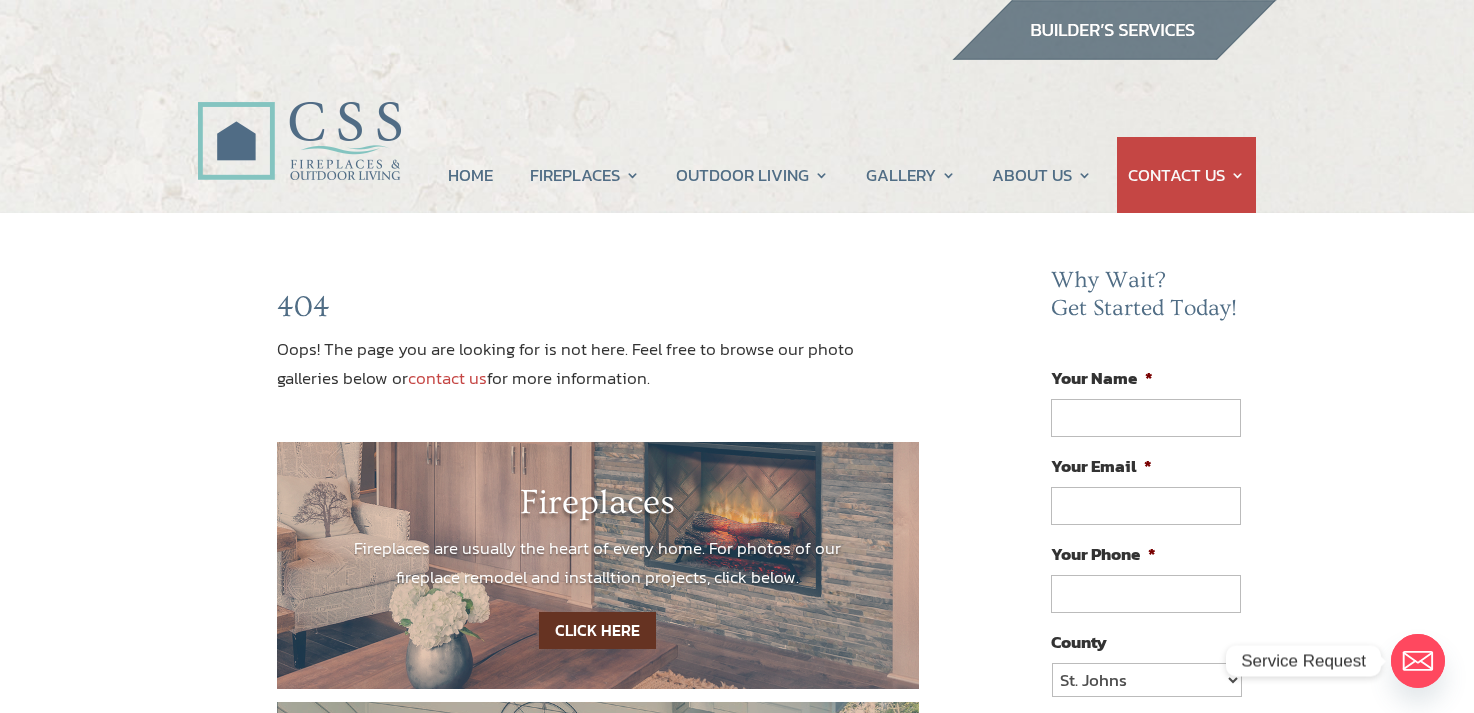 scroll, scrollTop: 0, scrollLeft: 0, axis: both 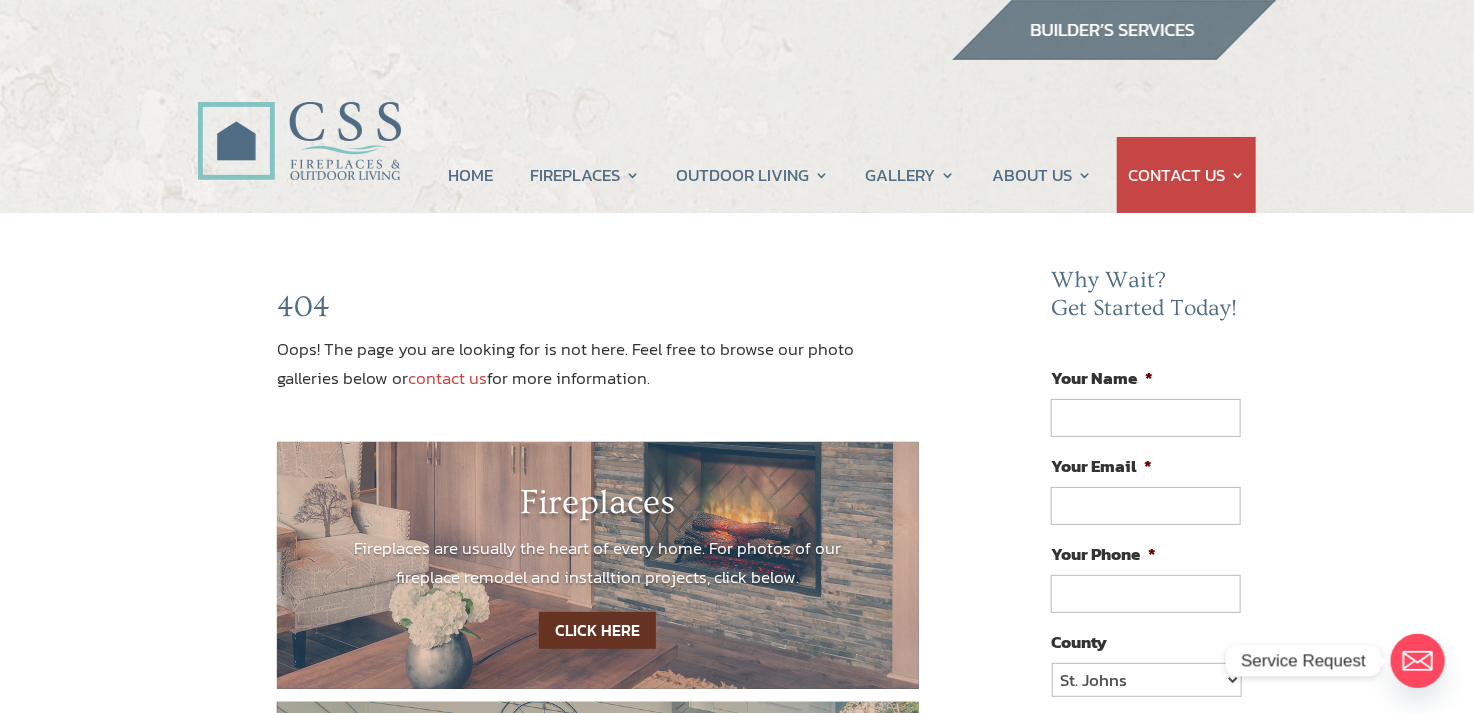 click on "CLICK HERE" at bounding box center [597, 630] 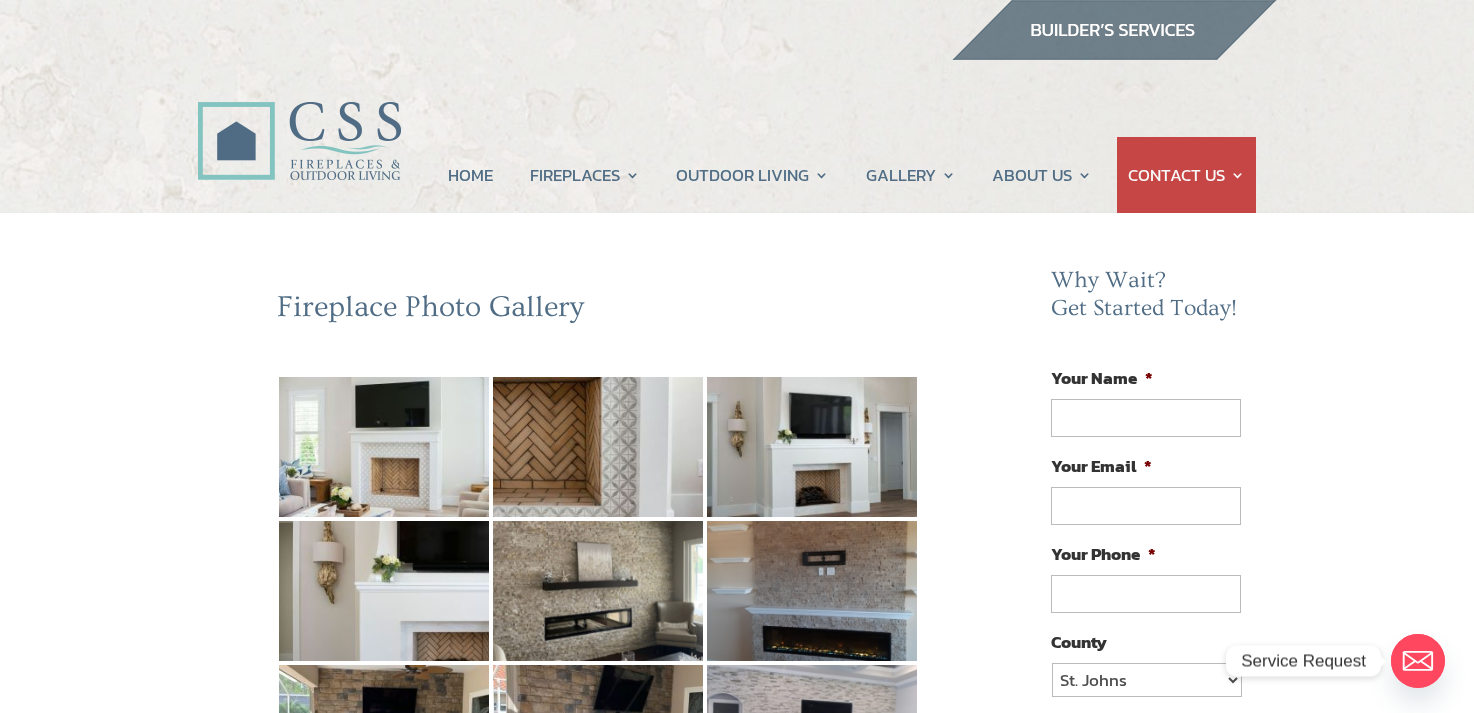 scroll, scrollTop: 0, scrollLeft: 0, axis: both 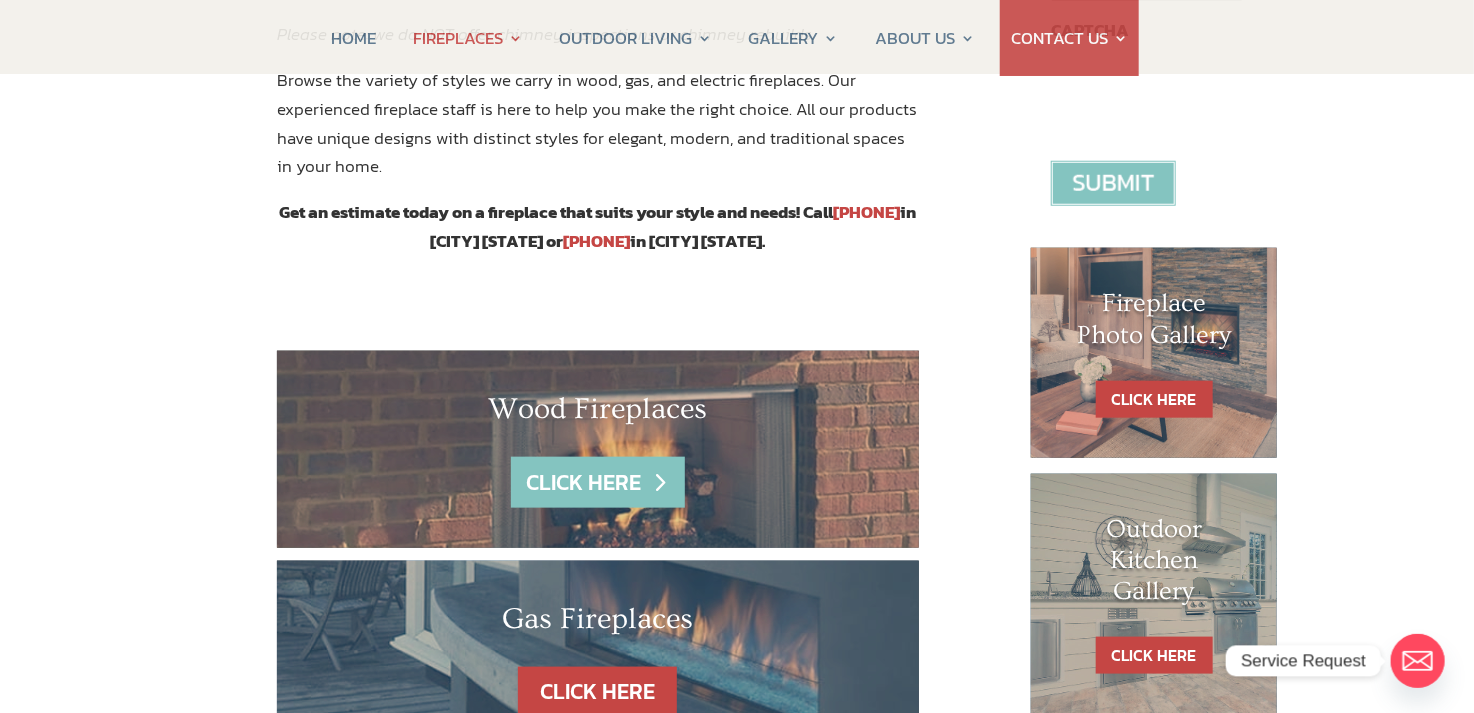 click on "CLICK HERE" at bounding box center [598, 482] 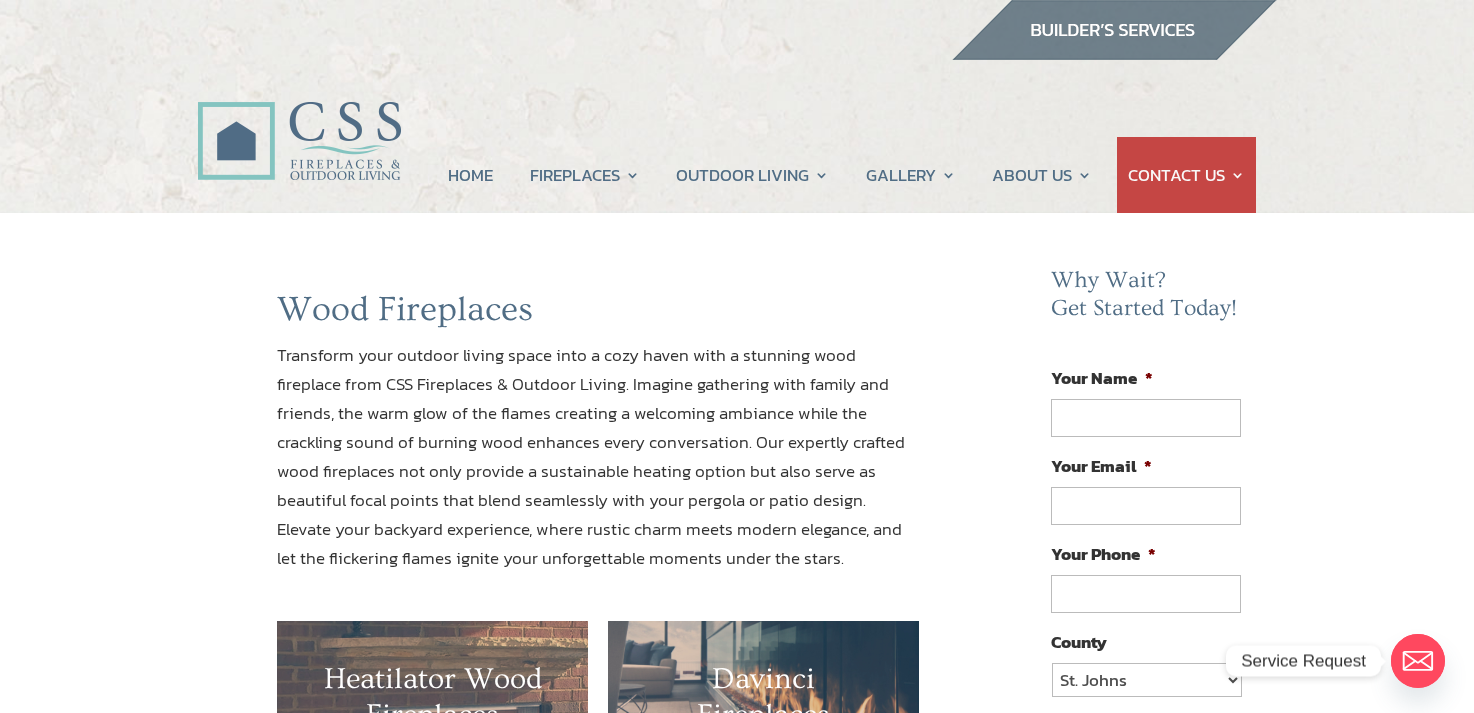 scroll, scrollTop: 0, scrollLeft: 0, axis: both 